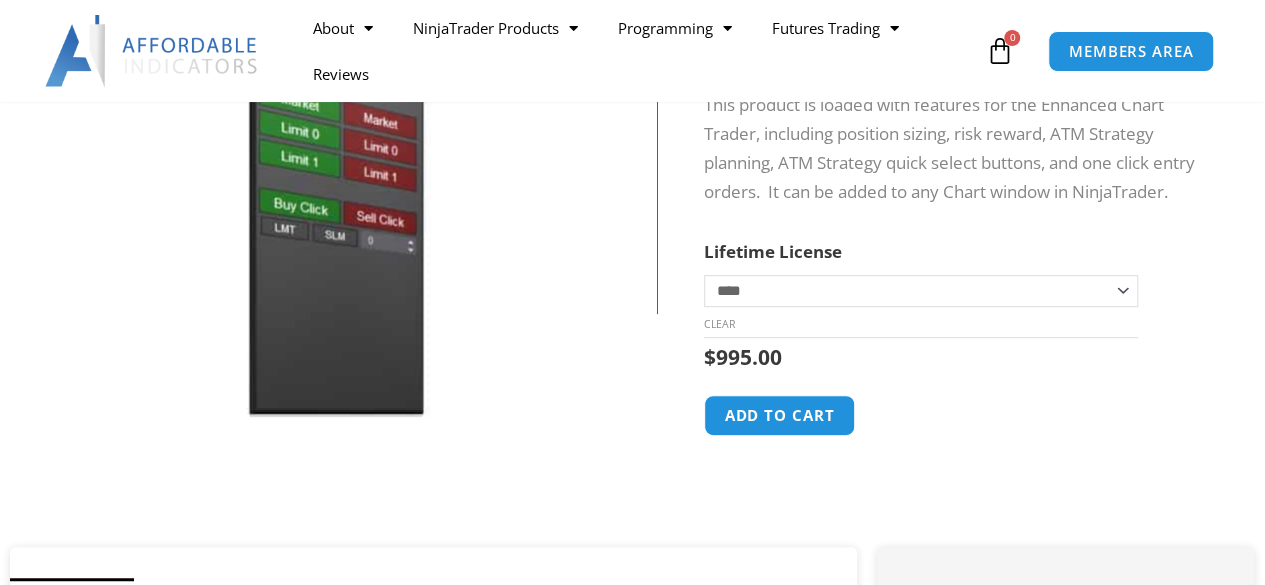 scroll, scrollTop: 366, scrollLeft: 0, axis: vertical 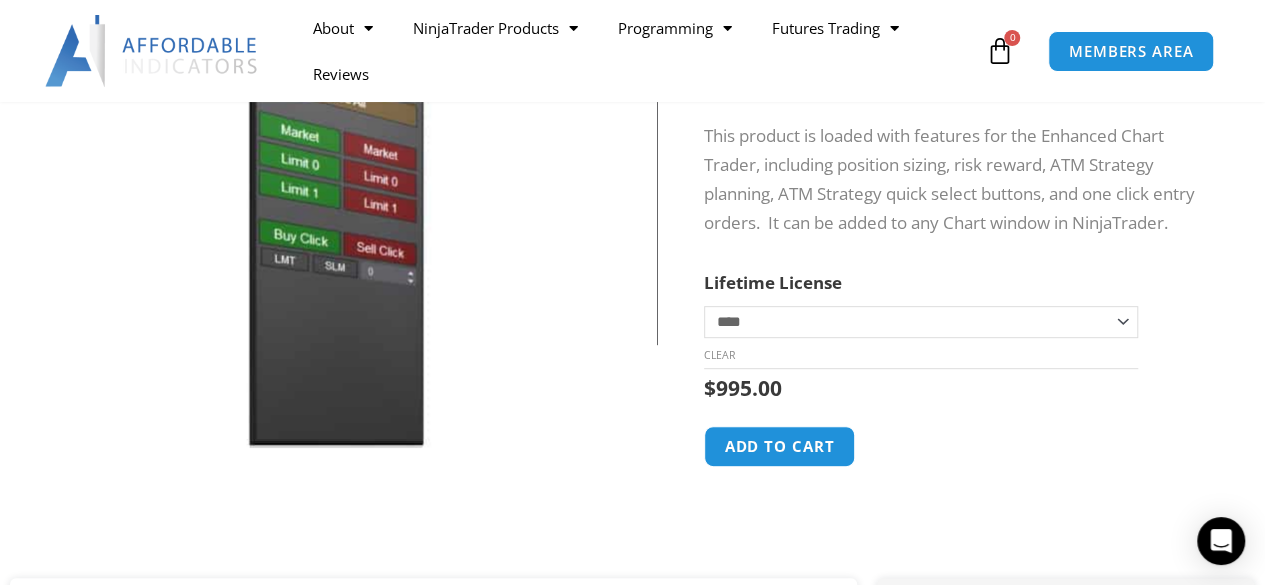 click on "**********" 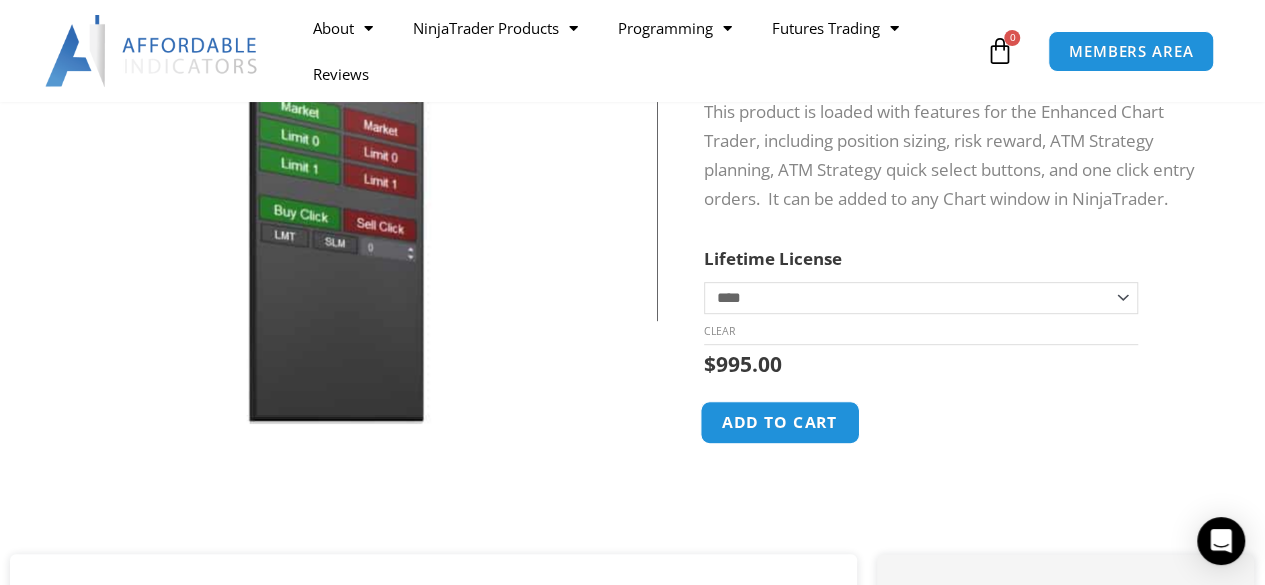 scroll, scrollTop: 346, scrollLeft: 0, axis: vertical 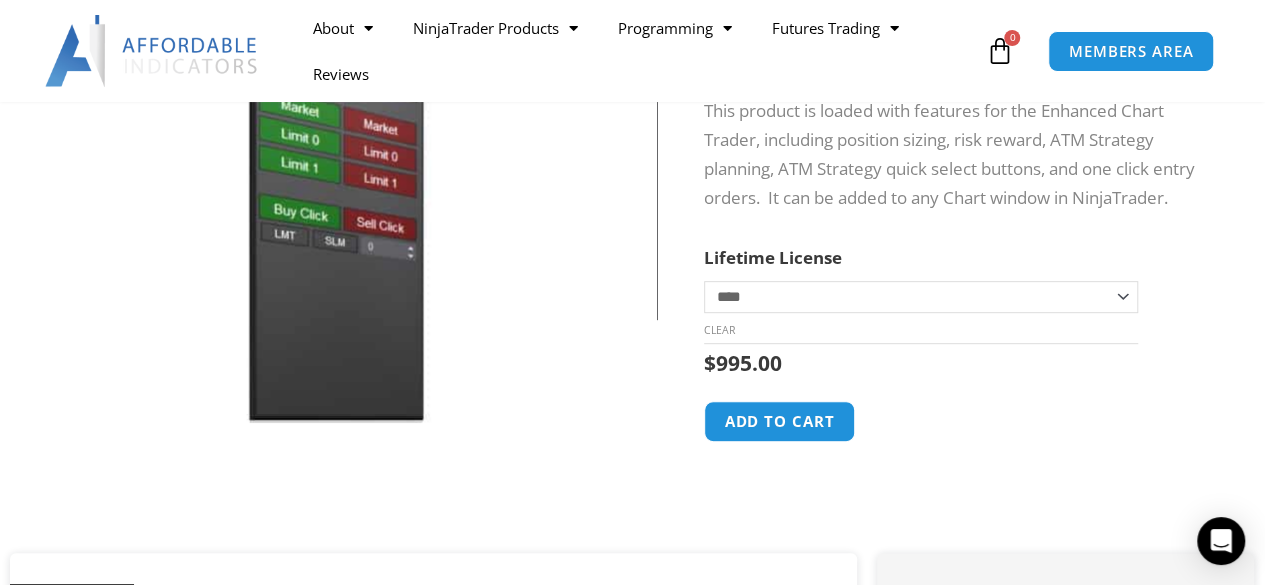 click on "**********" 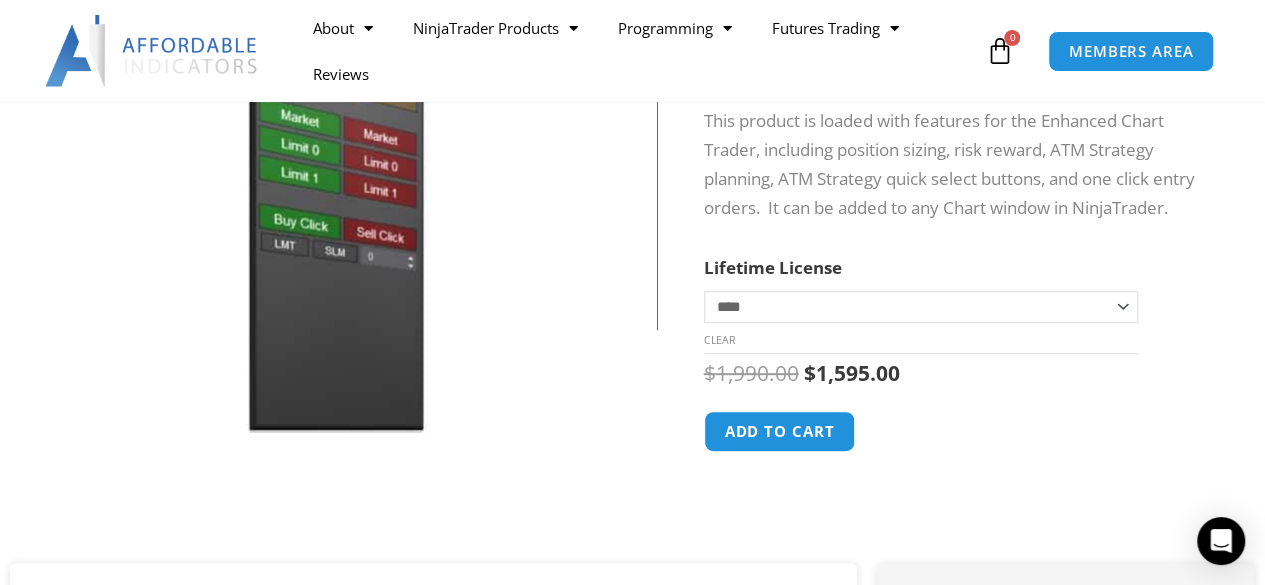 click on "**********" 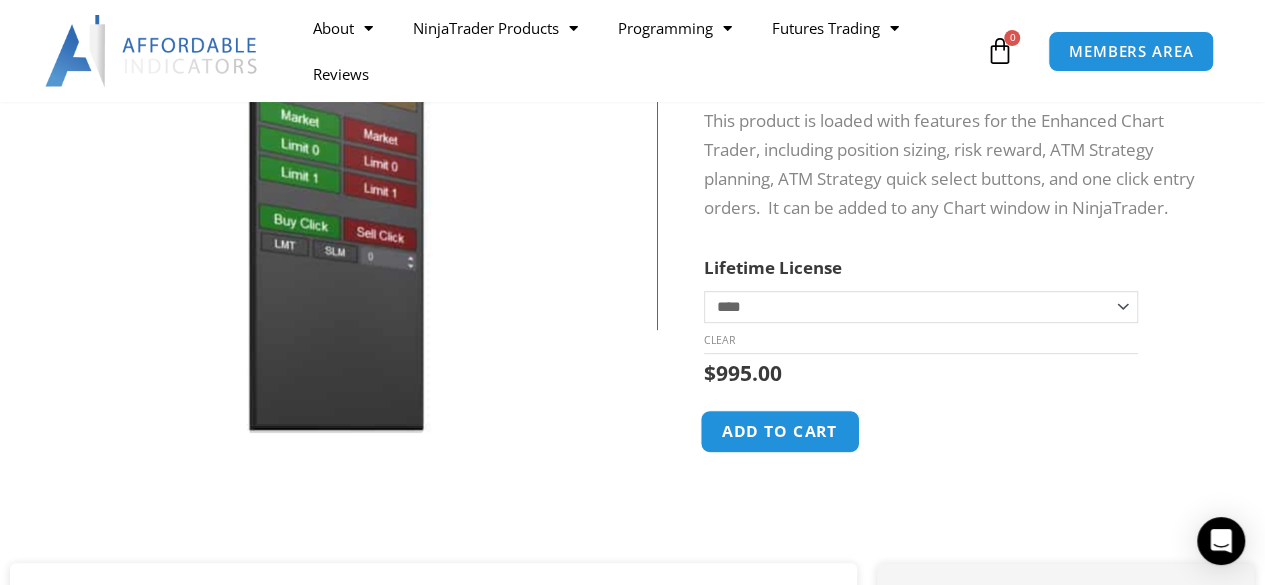 click on "Add to cart" 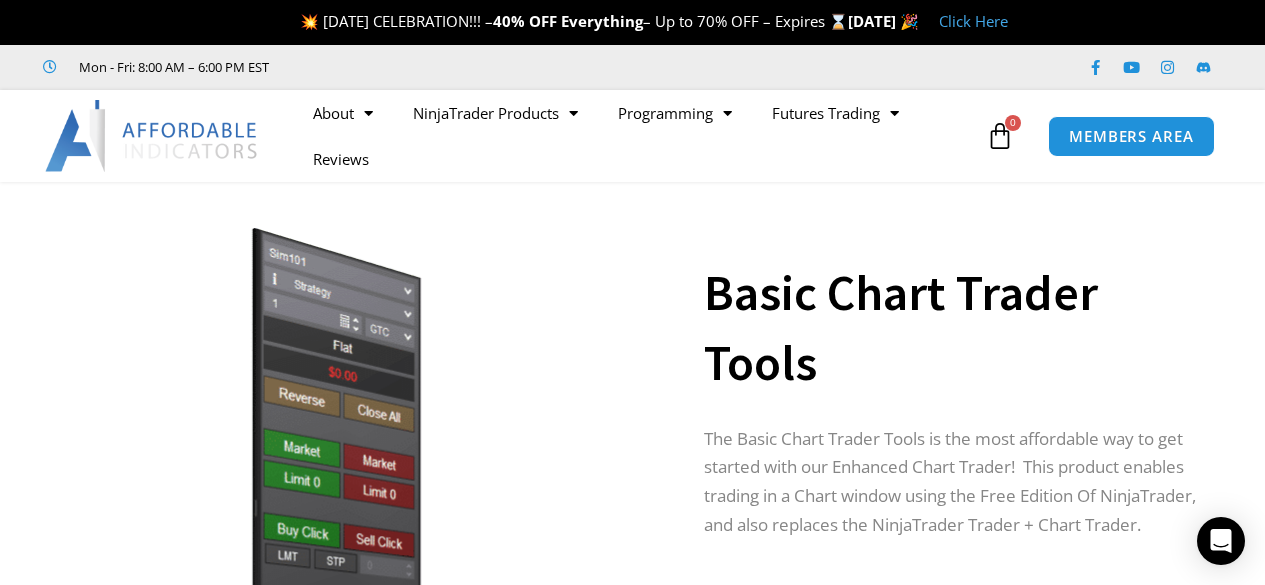 scroll, scrollTop: 0, scrollLeft: 0, axis: both 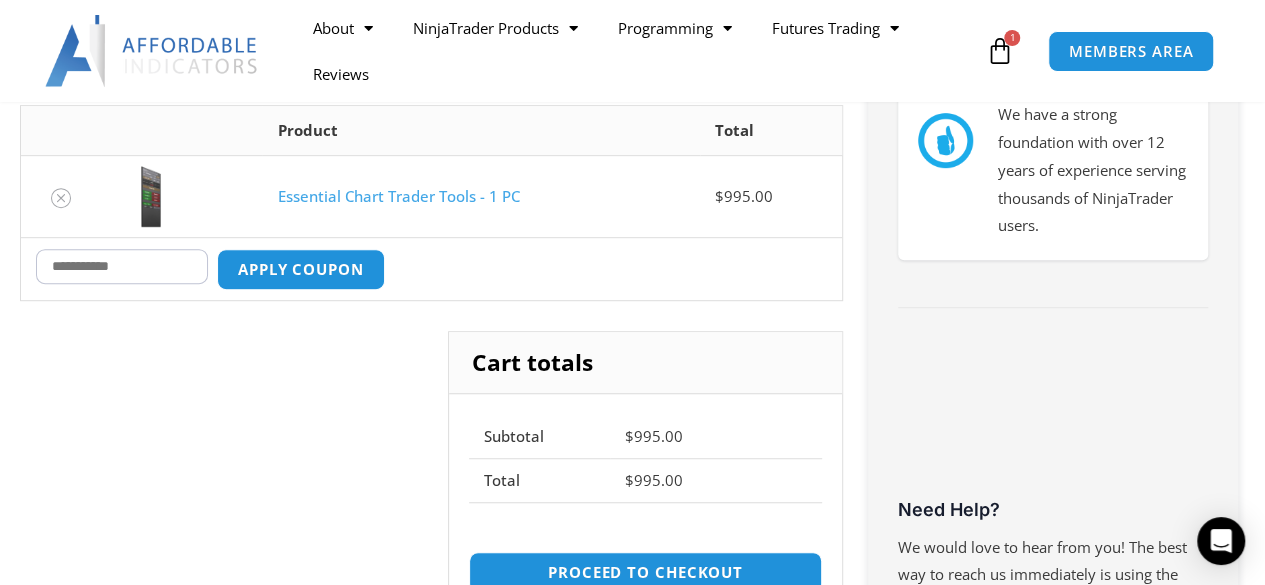 click on "Coupon:" at bounding box center [122, 266] 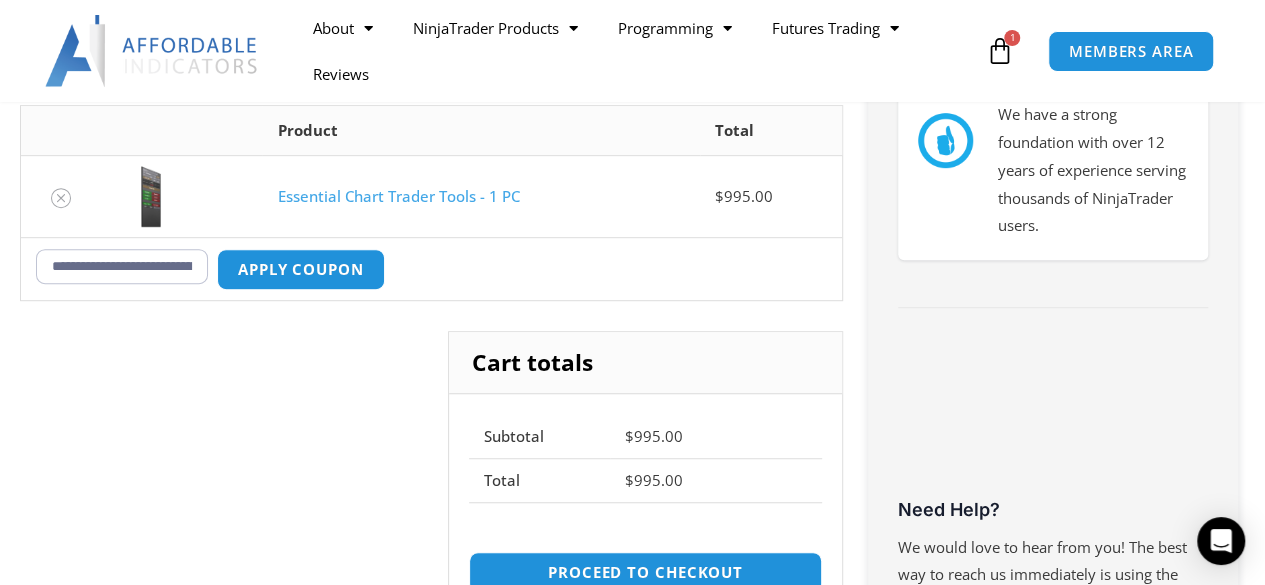 scroll, scrollTop: 0, scrollLeft: 22654, axis: horizontal 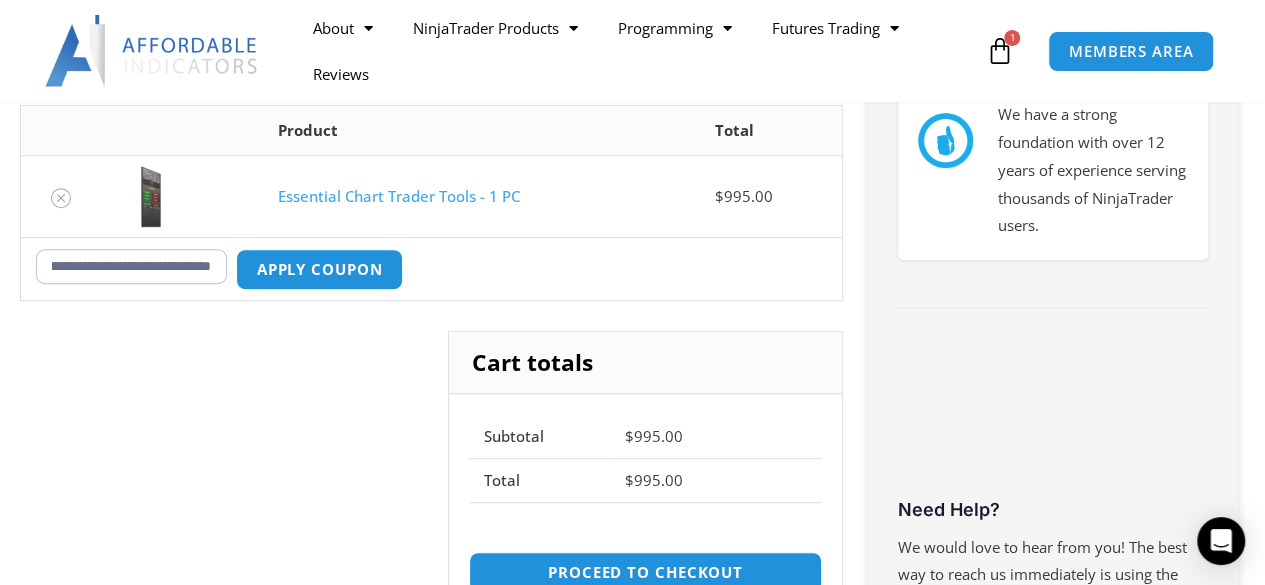 click on "Coupon:" at bounding box center [131, 266] 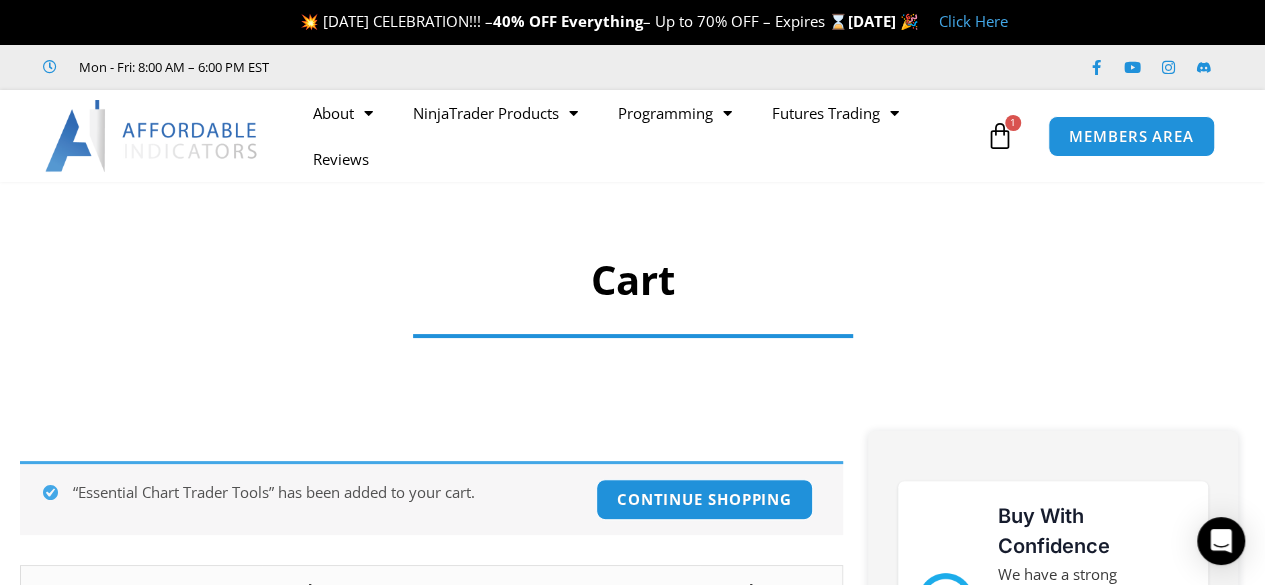 scroll, scrollTop: 0, scrollLeft: 0, axis: both 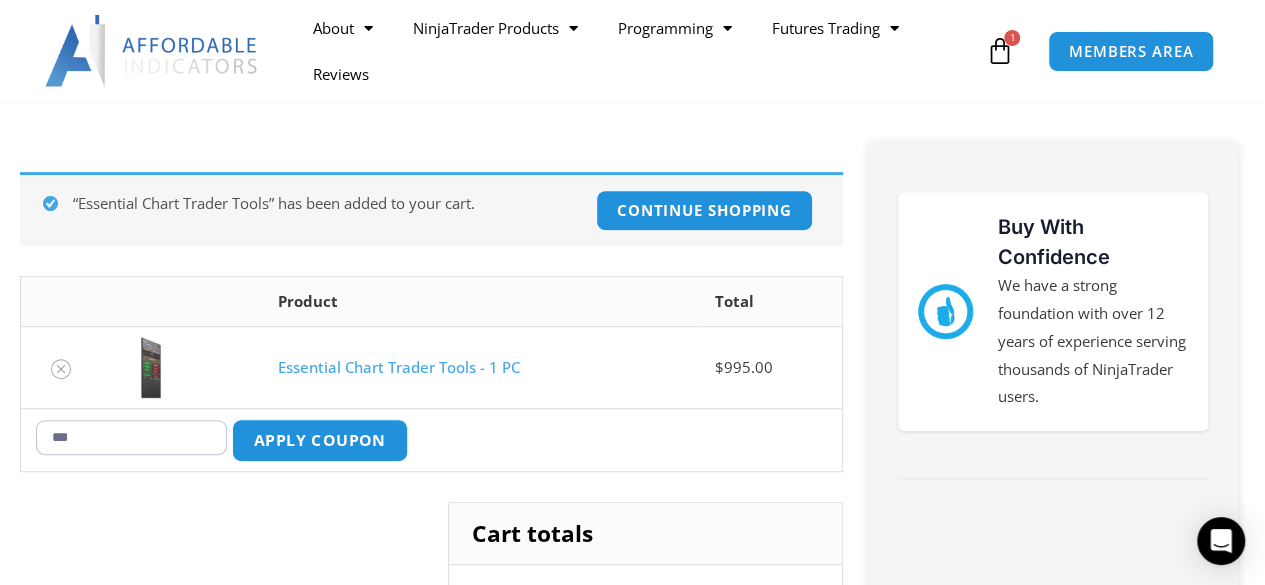 type on "***" 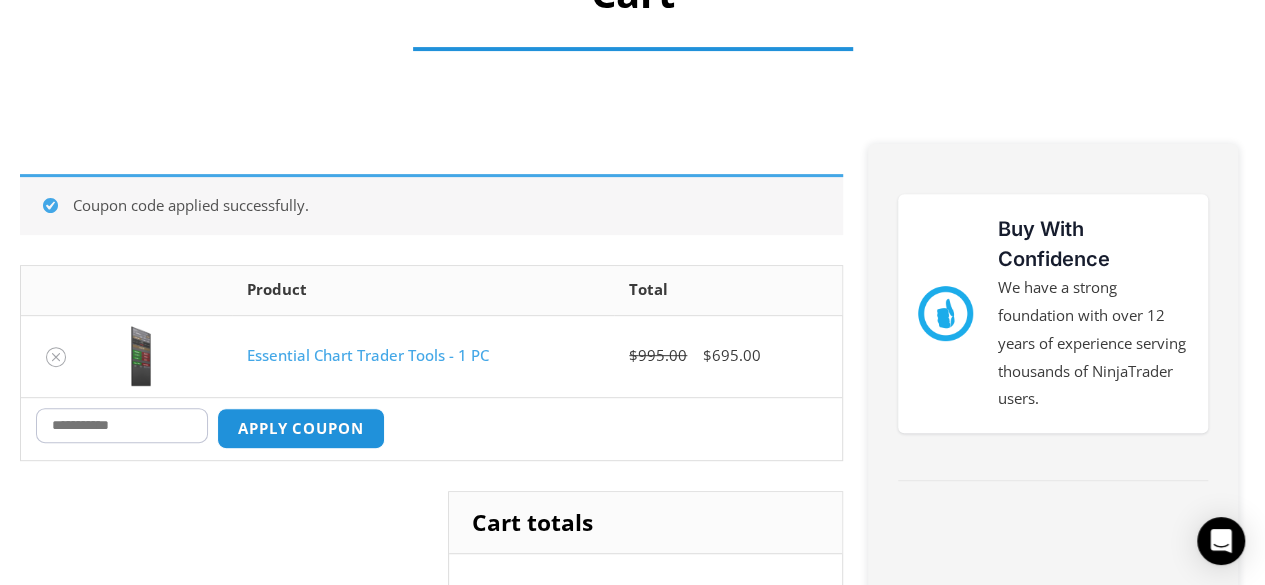 scroll, scrollTop: 0, scrollLeft: 0, axis: both 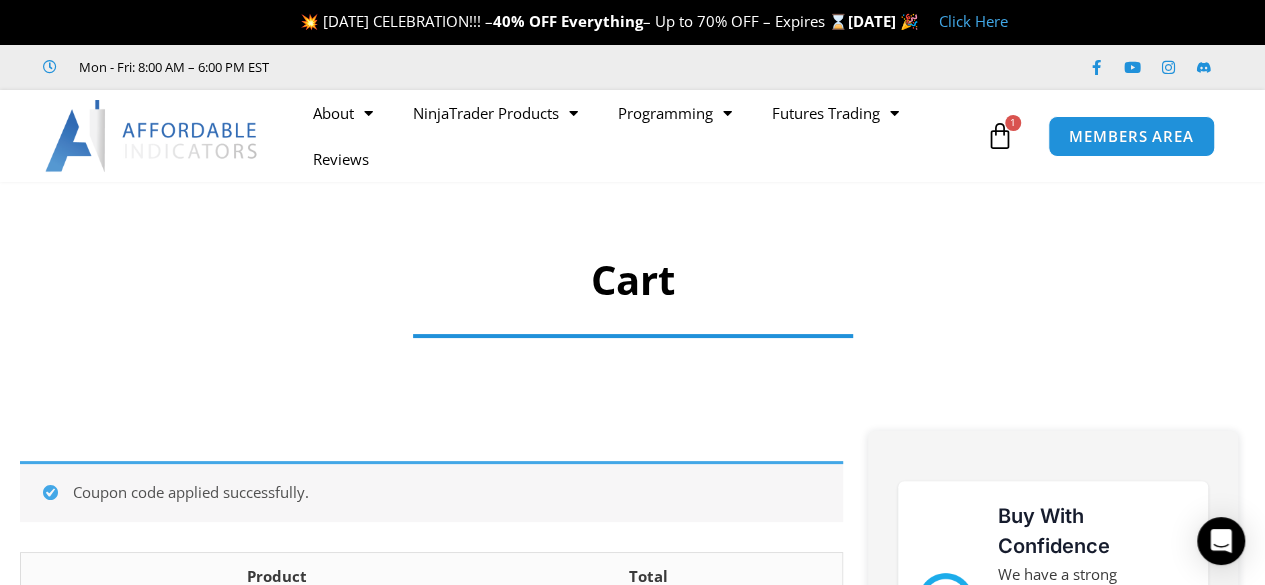 click on "Click Here" at bounding box center (973, 21) 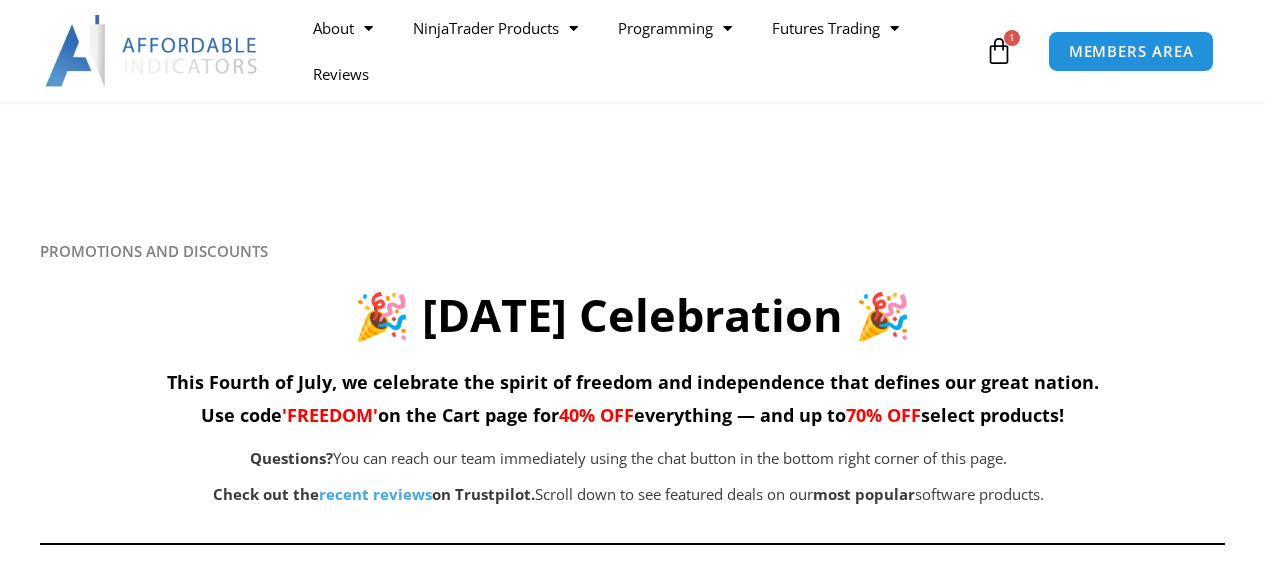 scroll, scrollTop: 3239, scrollLeft: 0, axis: vertical 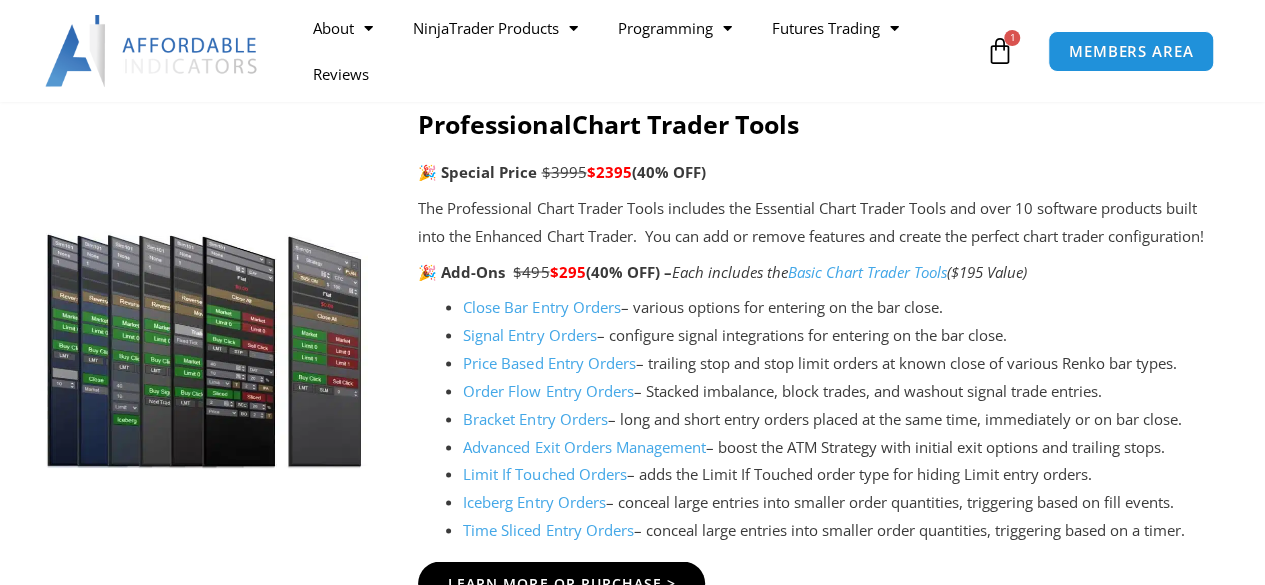 click at bounding box center [999, 51] 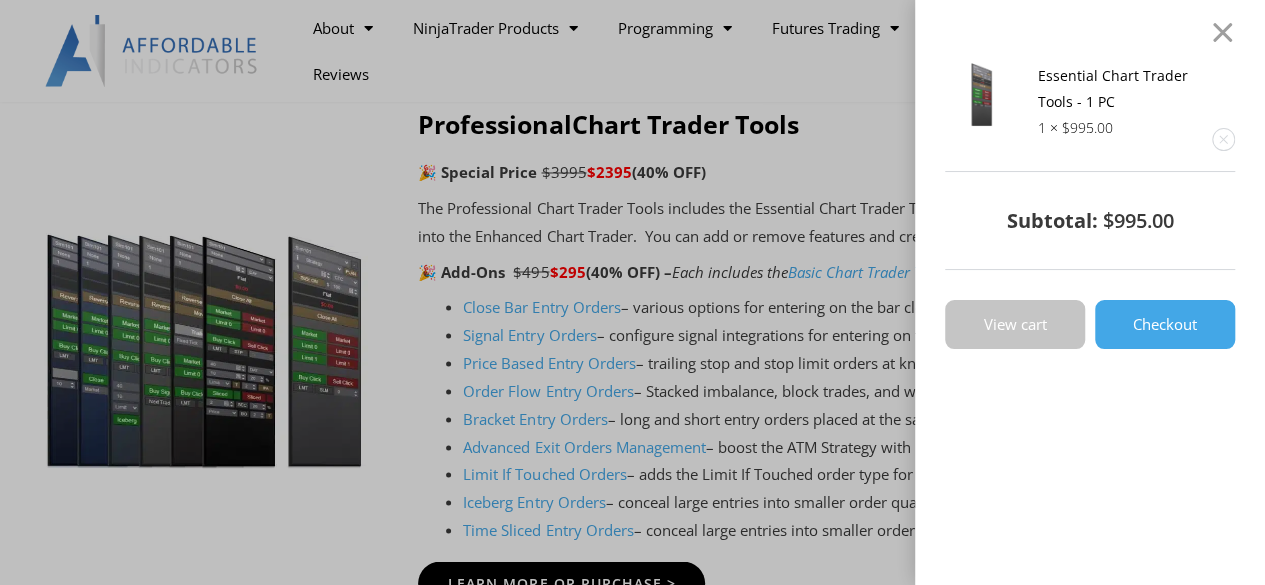 click on "View cart" at bounding box center (1015, 324) 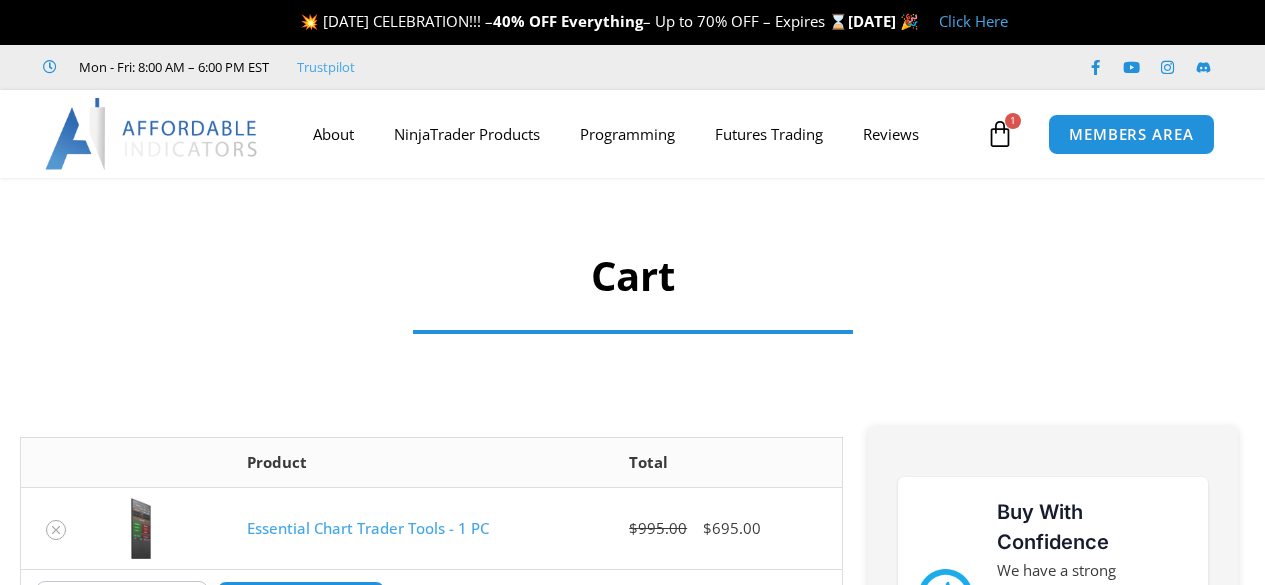 scroll, scrollTop: 0, scrollLeft: 0, axis: both 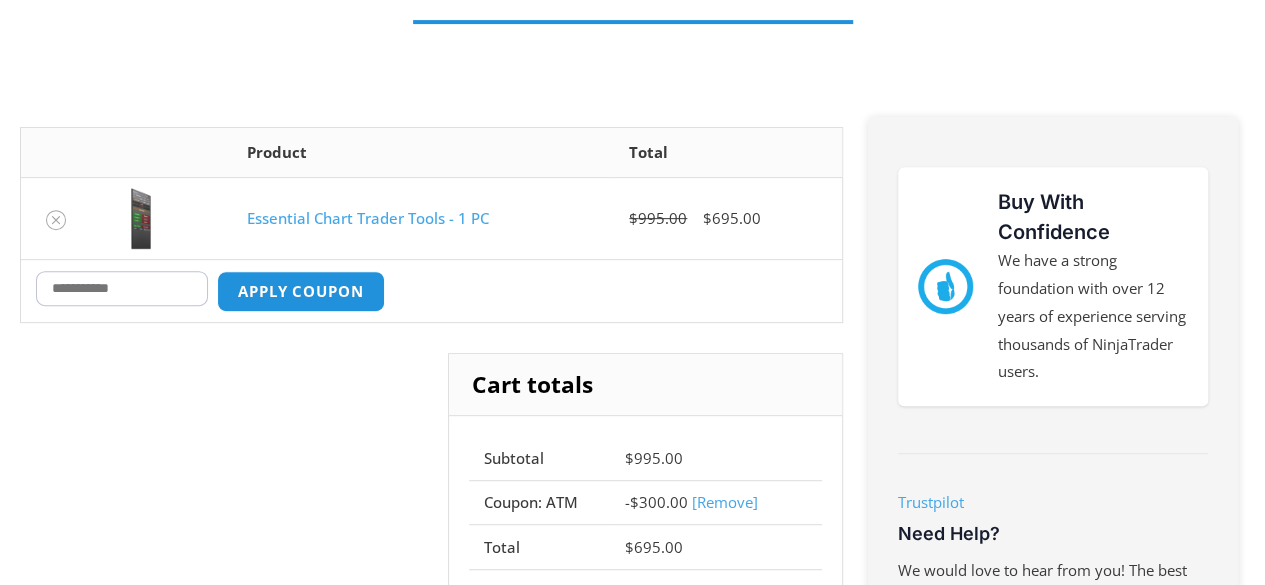 click on "Coupon:" at bounding box center (122, 288) 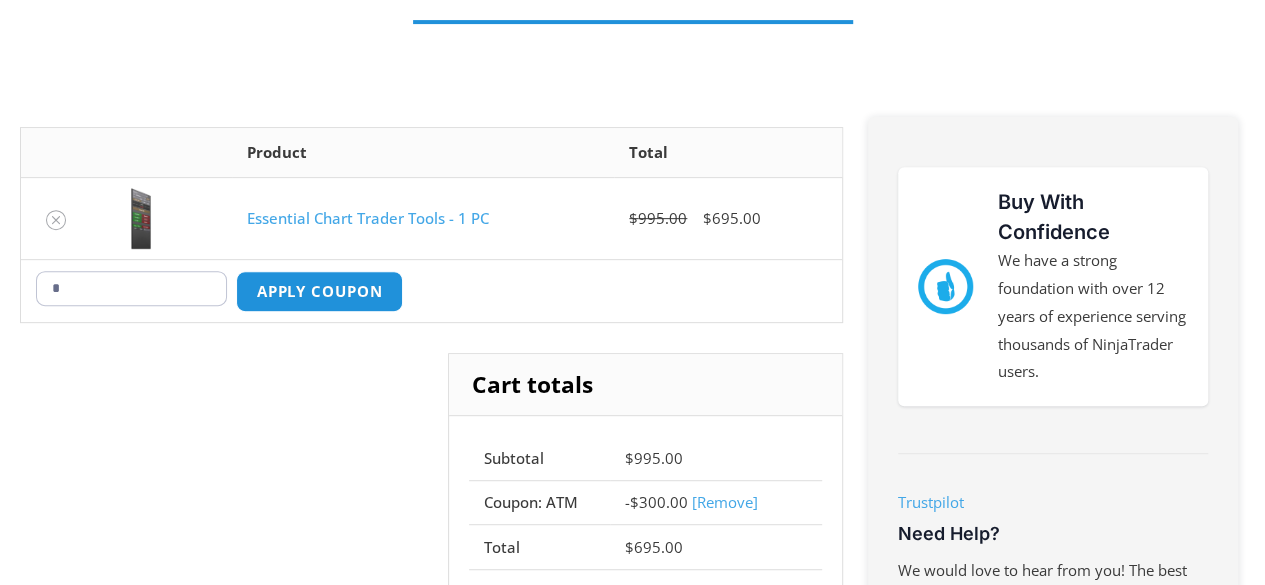 scroll, scrollTop: 0, scrollLeft: 0, axis: both 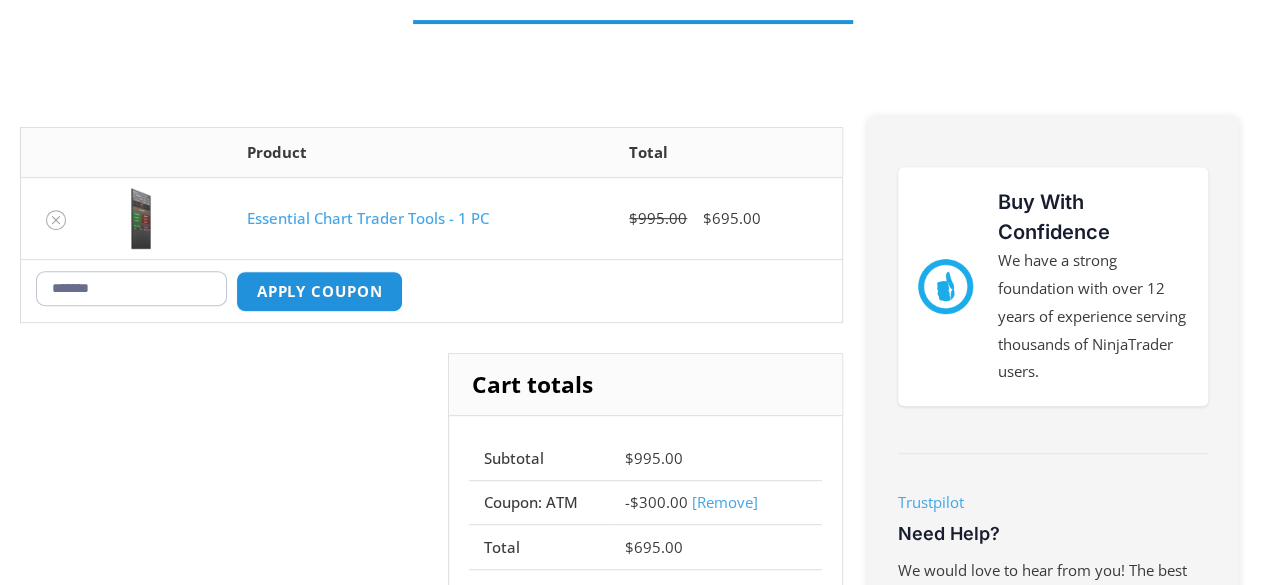type on "*******" 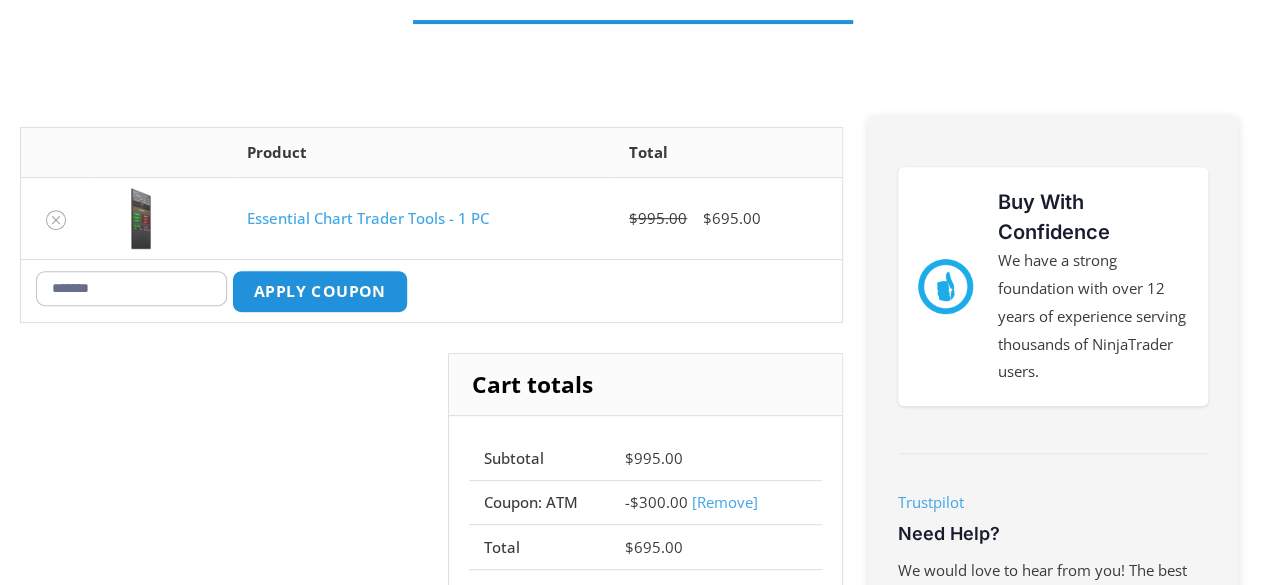 click on "Apply coupon" at bounding box center (319, 291) 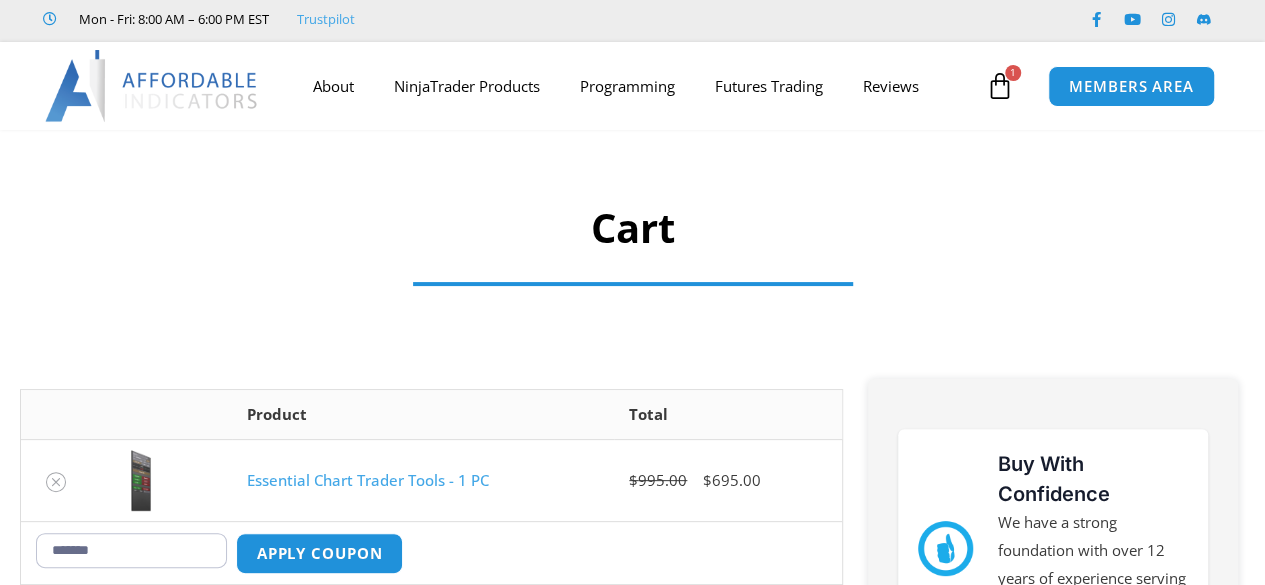 scroll, scrollTop: 0, scrollLeft: 0, axis: both 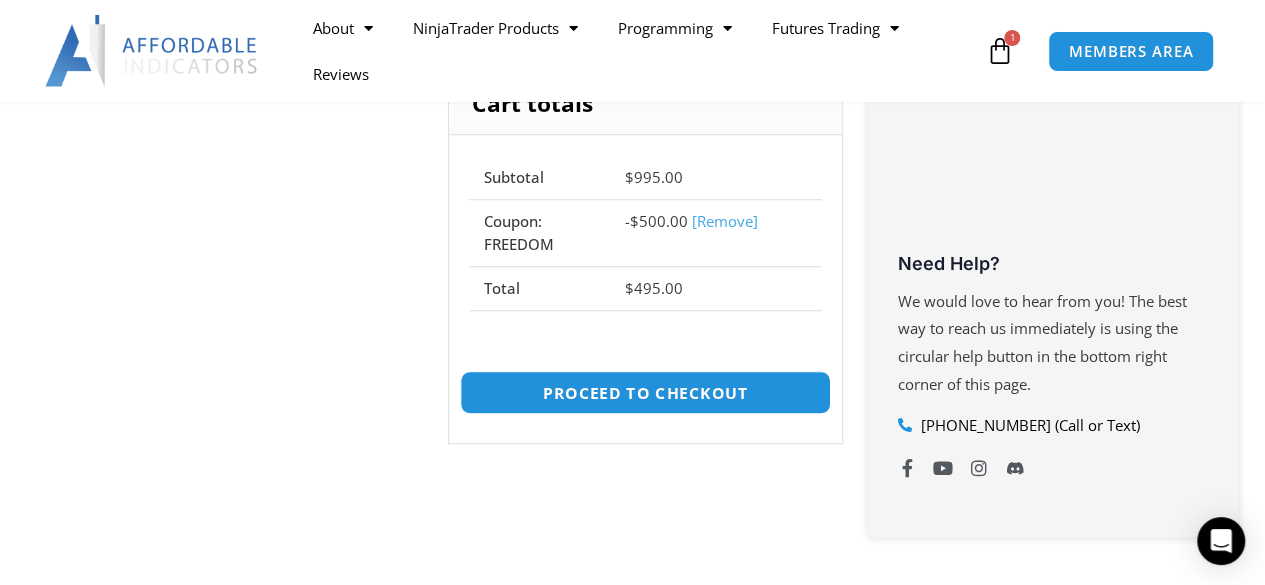 click on "Proceed to checkout" at bounding box center (645, 392) 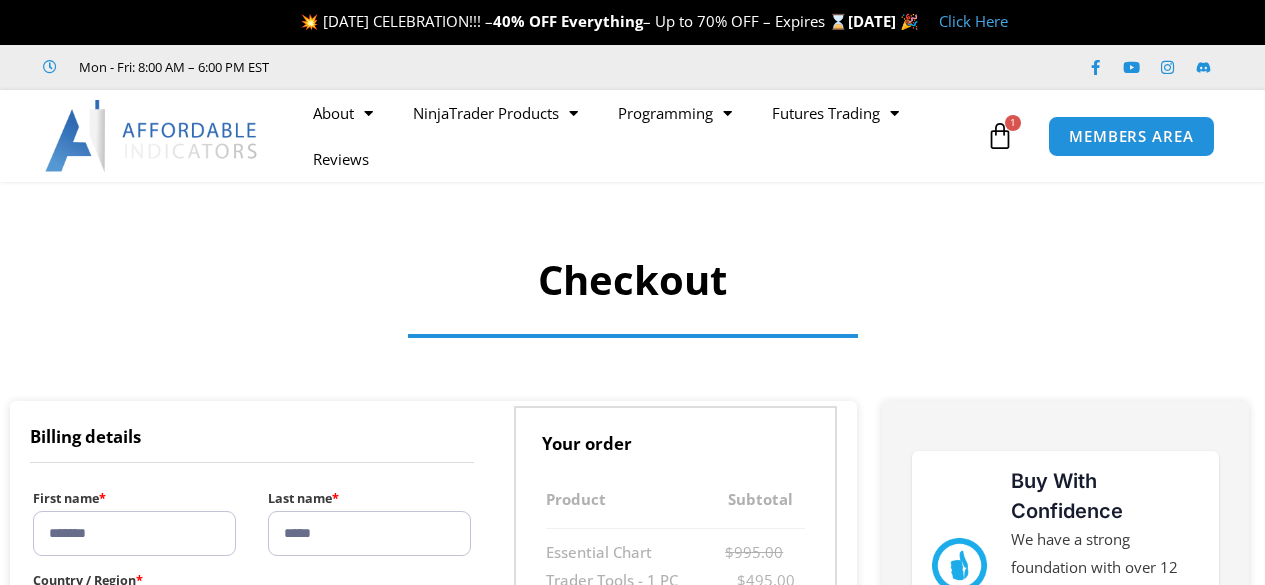 select on "**" 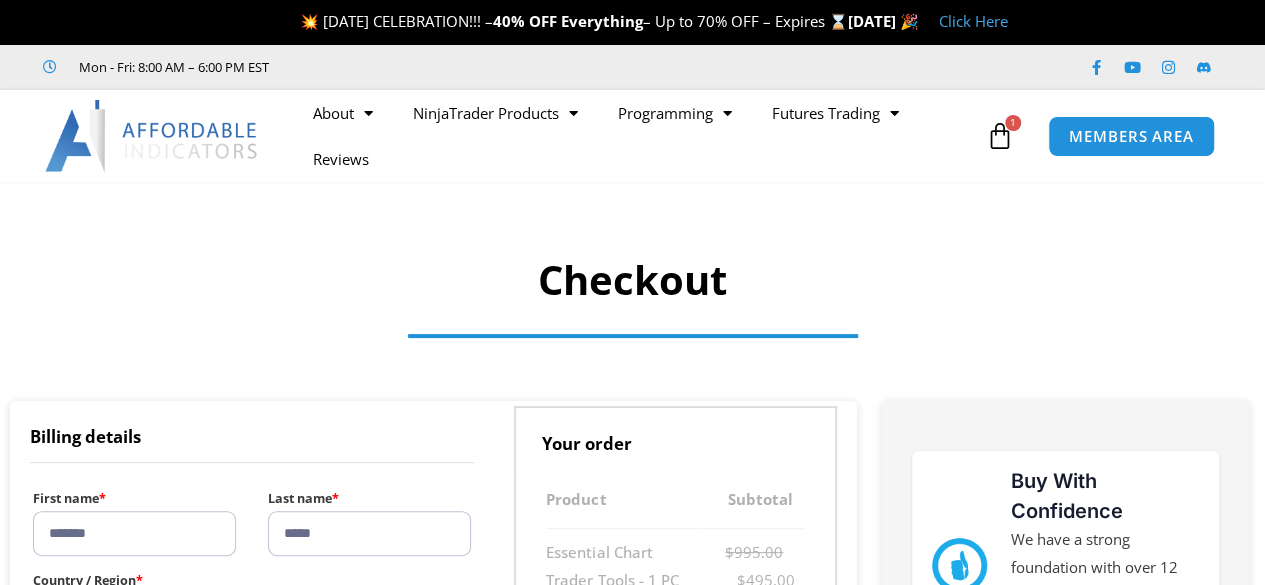 scroll, scrollTop: 0, scrollLeft: 0, axis: both 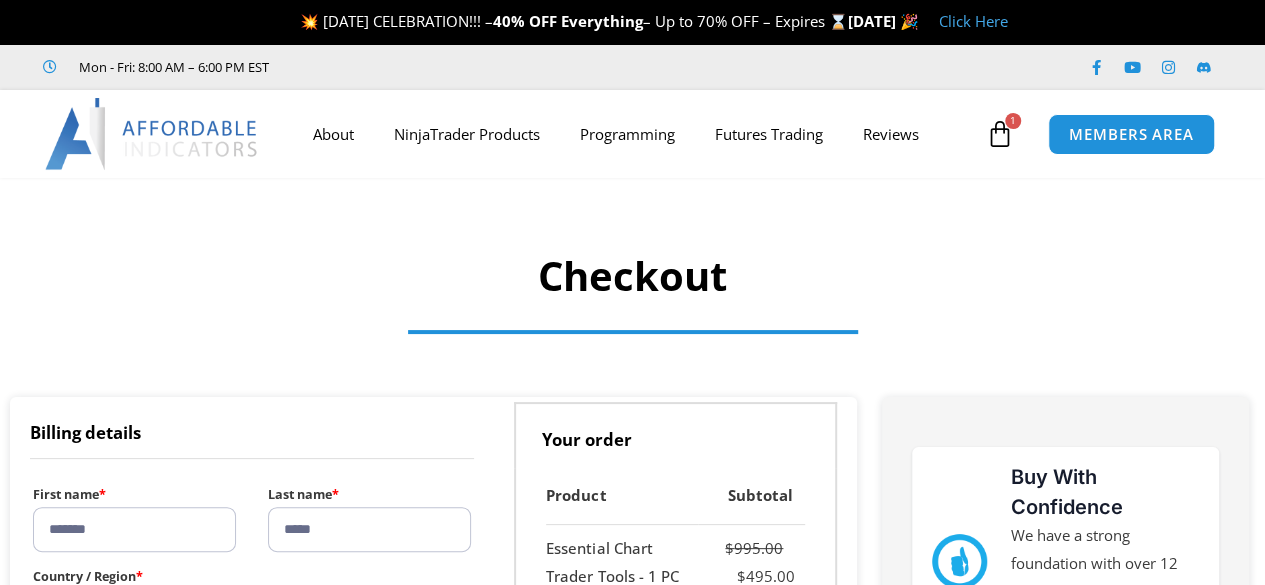 select on "**" 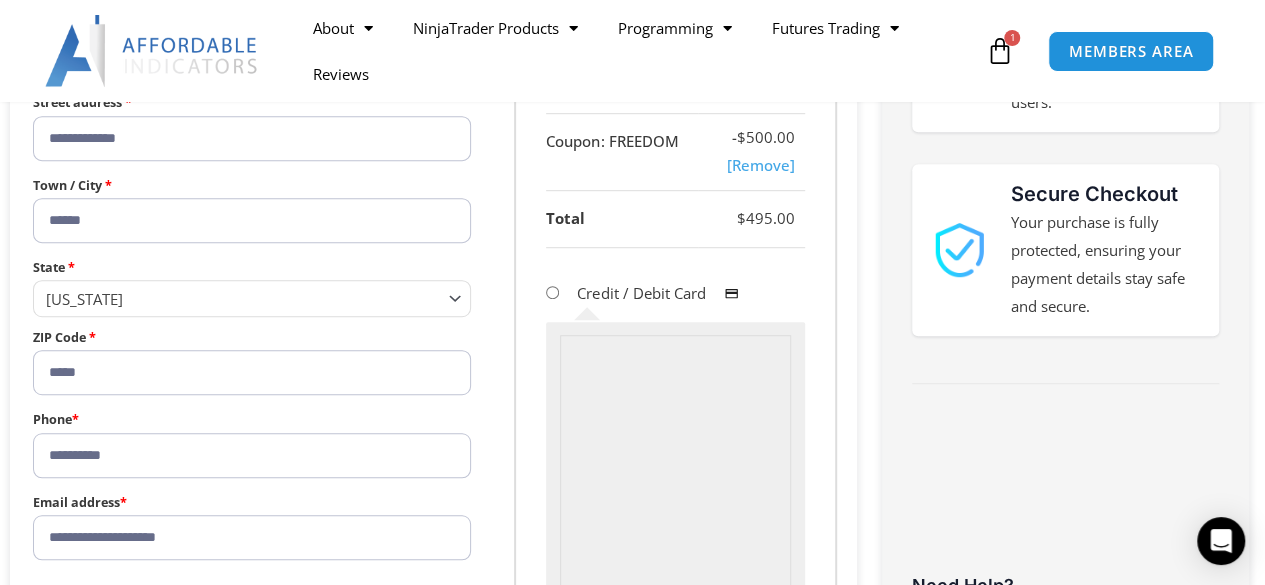 scroll, scrollTop: 705, scrollLeft: 0, axis: vertical 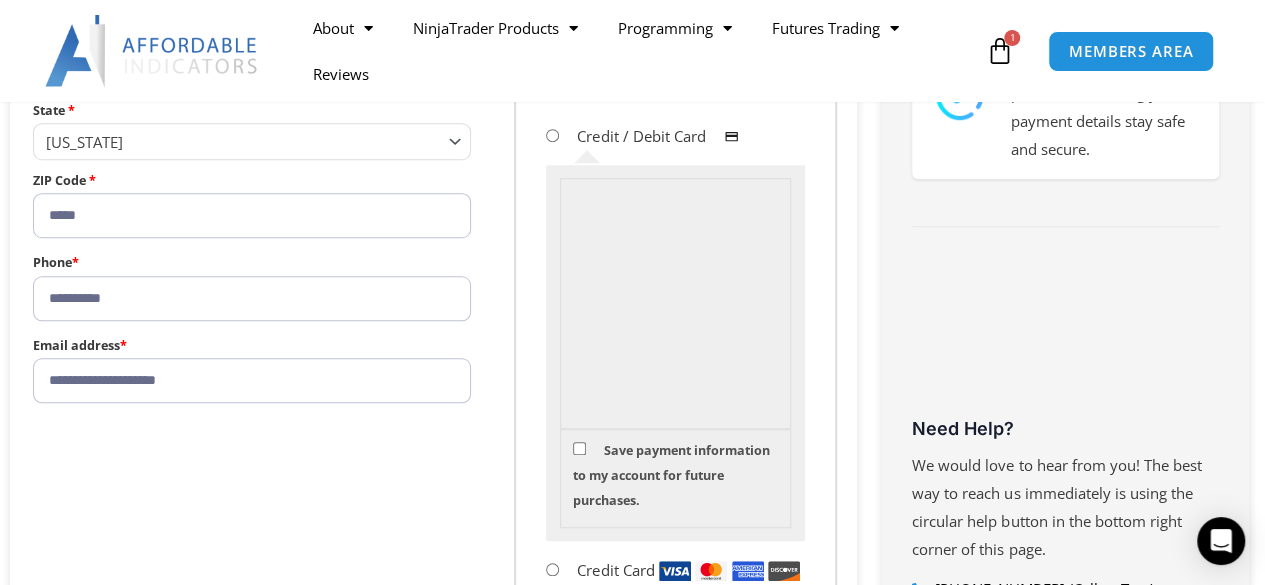 click on "Product
Subtotal
Essential Chart Trader Tools - 1 PC
$ 995.00      $ 495.00
Subtotal
$ 995.00
Coupon: FREEDOM
- $ 500.00   [Remove]
Total
$ 495.00
Credit / Debit Card
Save payment information to my account for future purchases.
Credit Card
Card number  *
Expiry (MM/YY)  *
Card code  *
PayPal
You will receive an email with details to download your software and activate your license immediately.
Refund Policy
All sales are final and non-refundable. If you have any questions please  contact us  before completing a purchase." at bounding box center [675, 310] 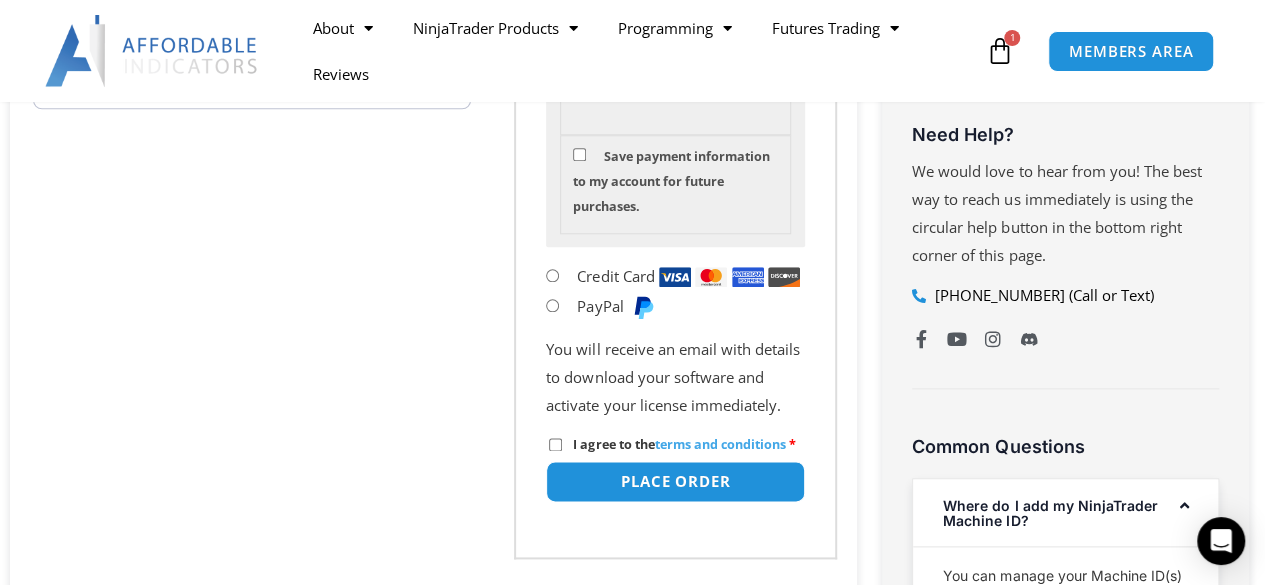 scroll, scrollTop: 1060, scrollLeft: 0, axis: vertical 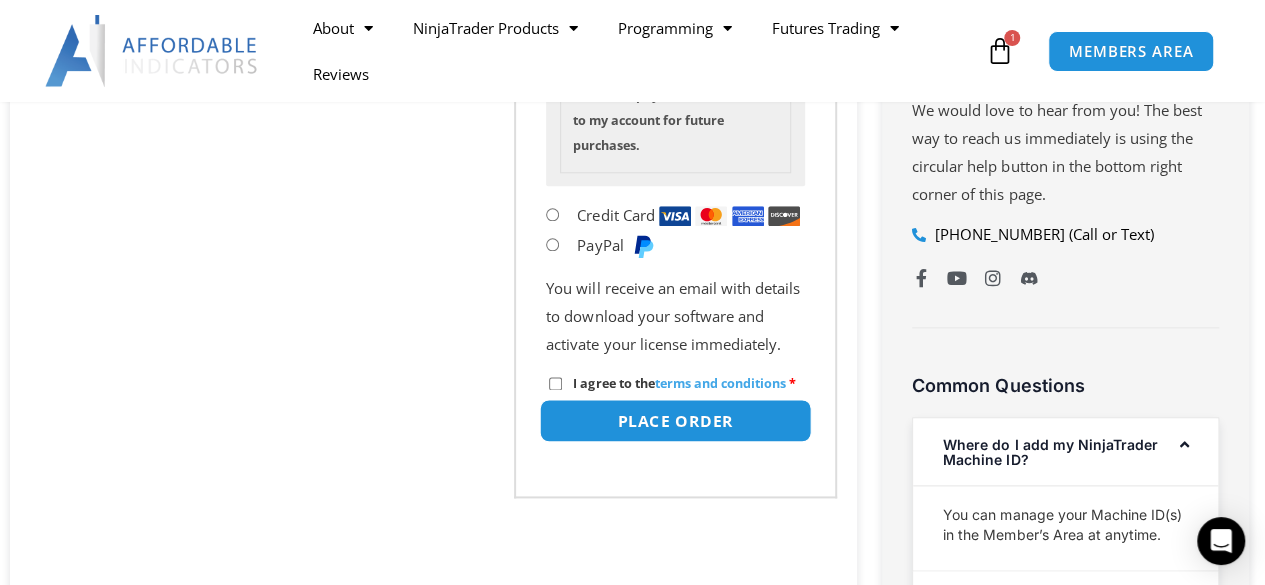 click on "Place order" at bounding box center (676, 420) 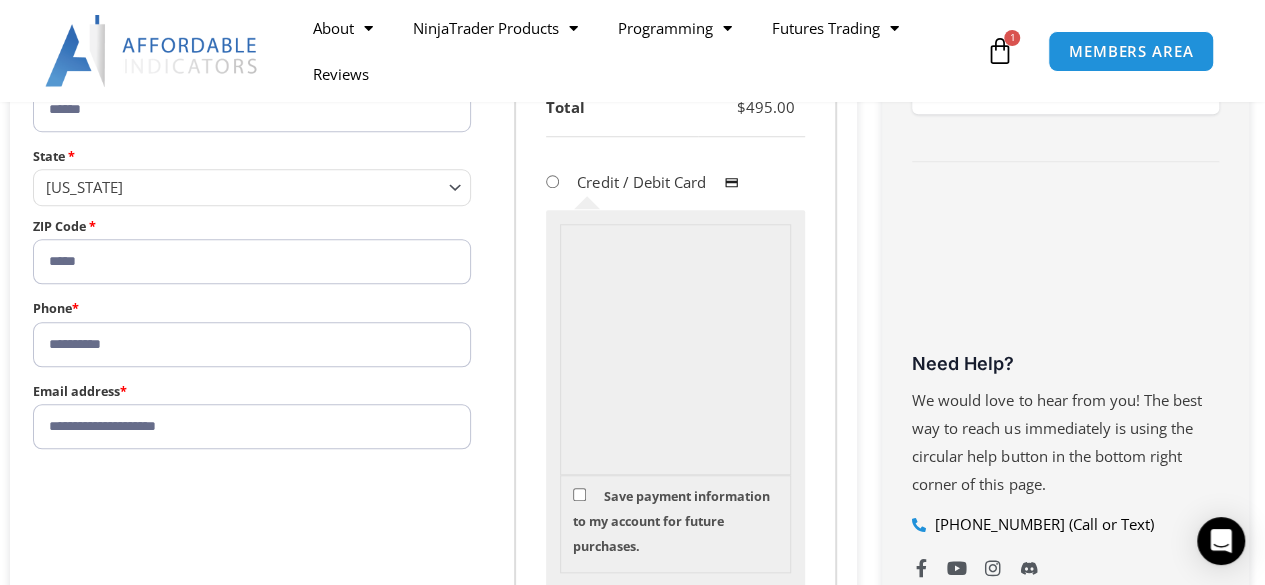 scroll, scrollTop: 772, scrollLeft: 0, axis: vertical 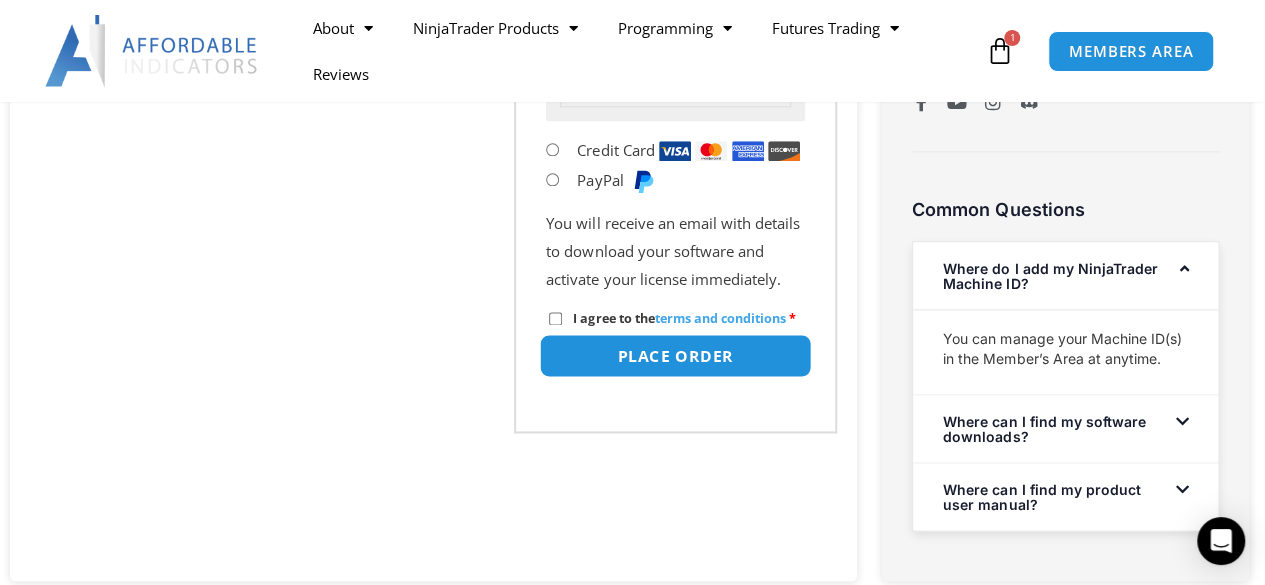 click on "Place order" at bounding box center [676, 355] 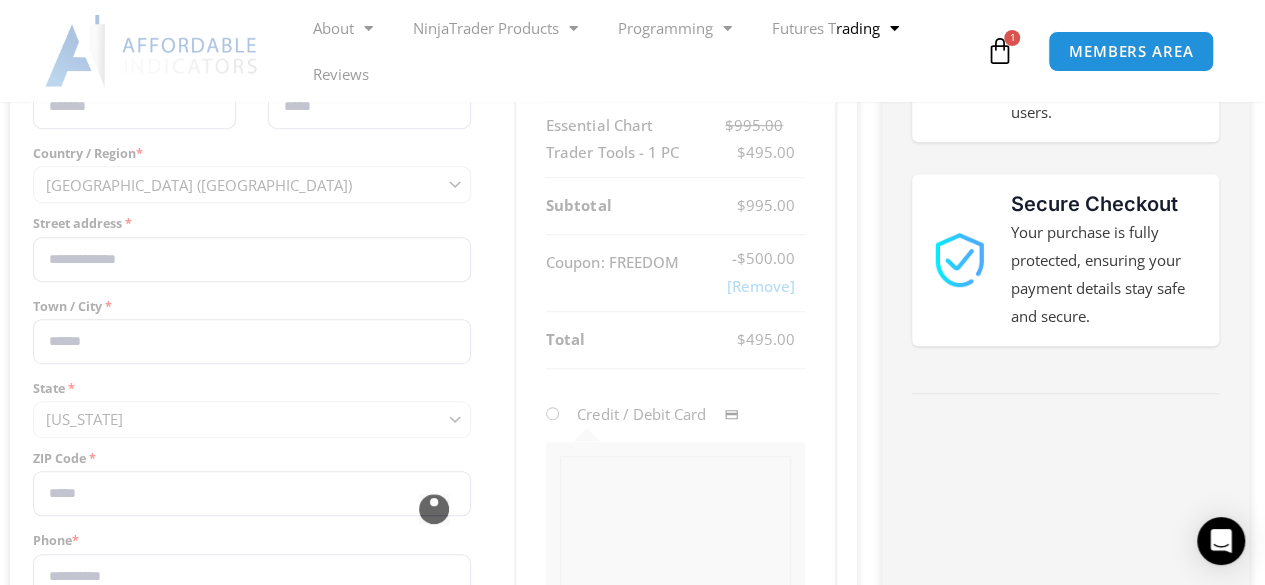 scroll, scrollTop: 539, scrollLeft: 0, axis: vertical 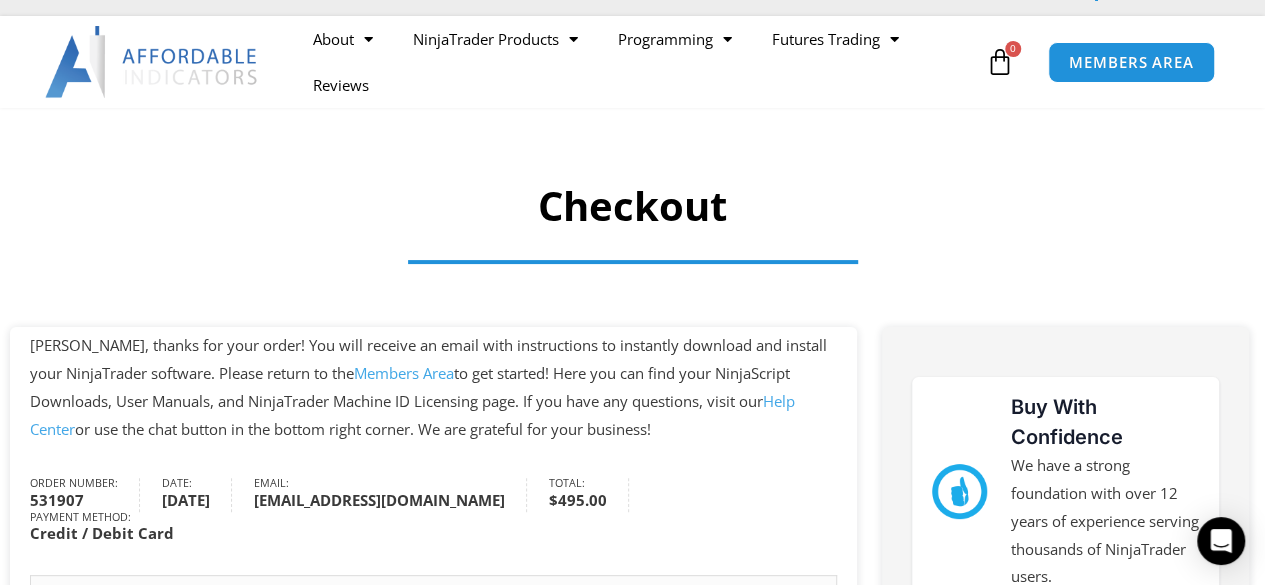 click on "Members Area" at bounding box center [404, 373] 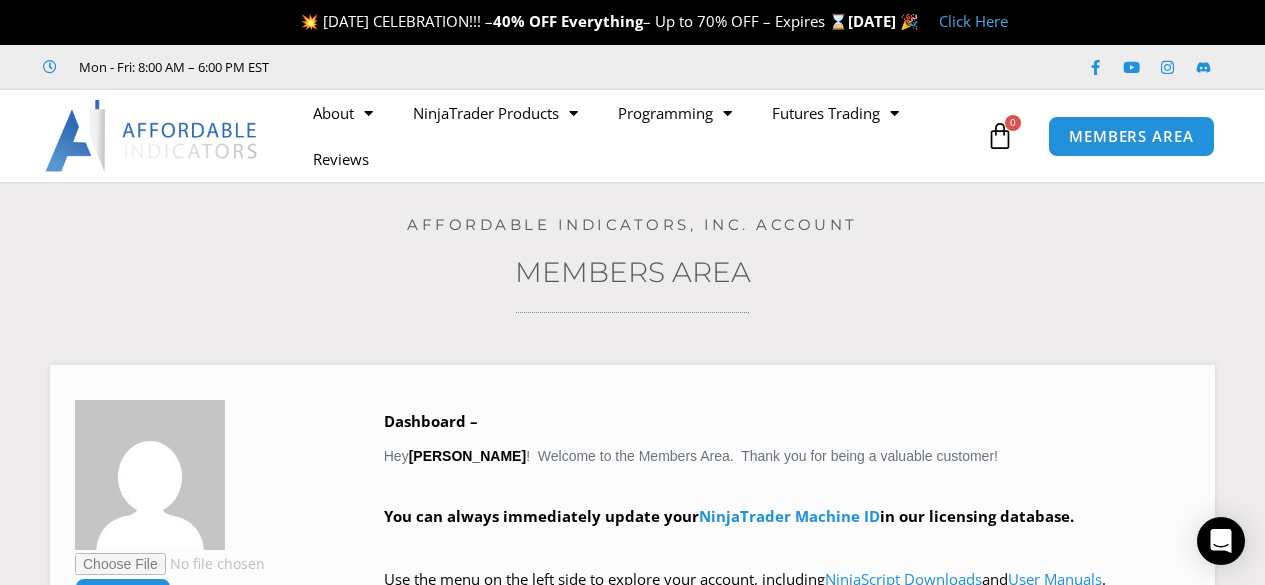 scroll, scrollTop: 0, scrollLeft: 0, axis: both 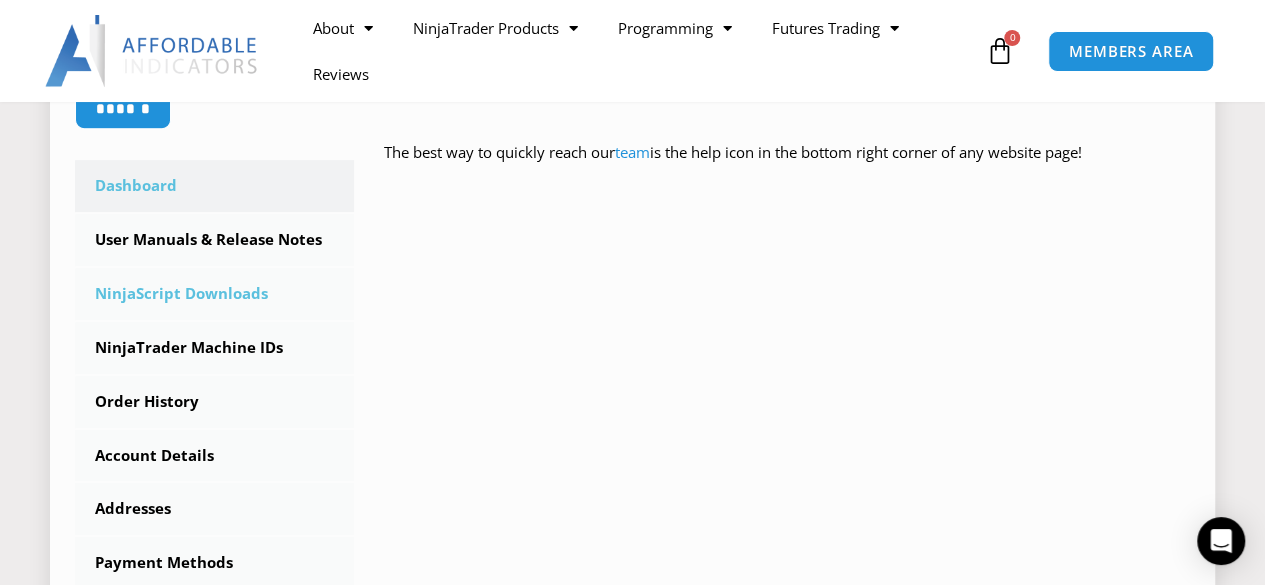 click on "NinjaScript Downloads" at bounding box center [214, 294] 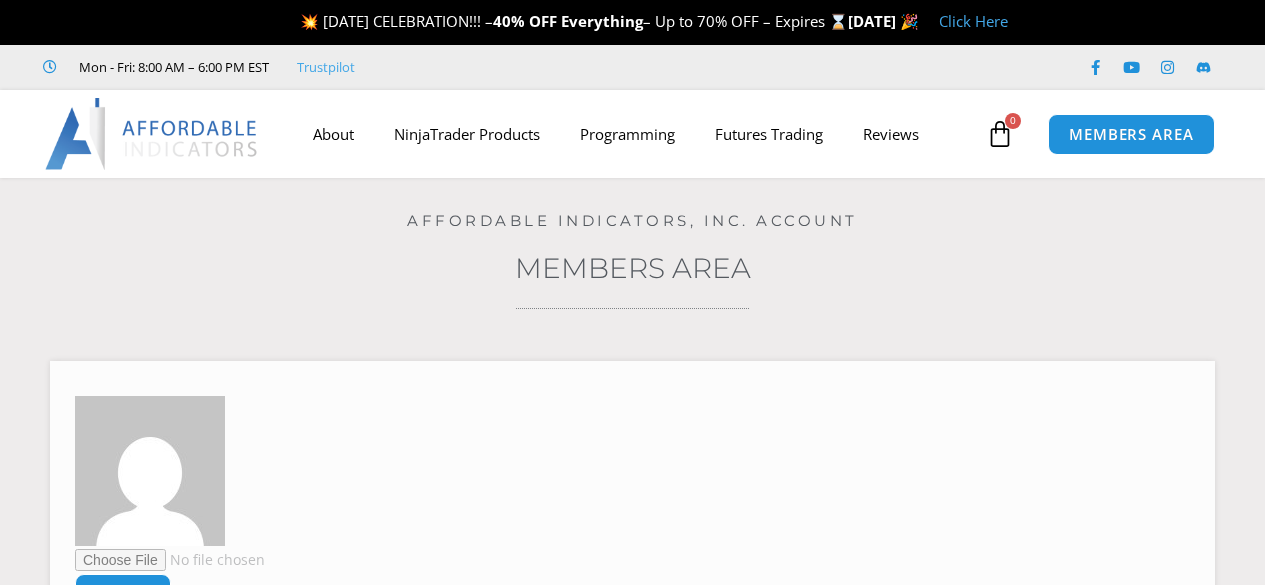 scroll, scrollTop: 0, scrollLeft: 0, axis: both 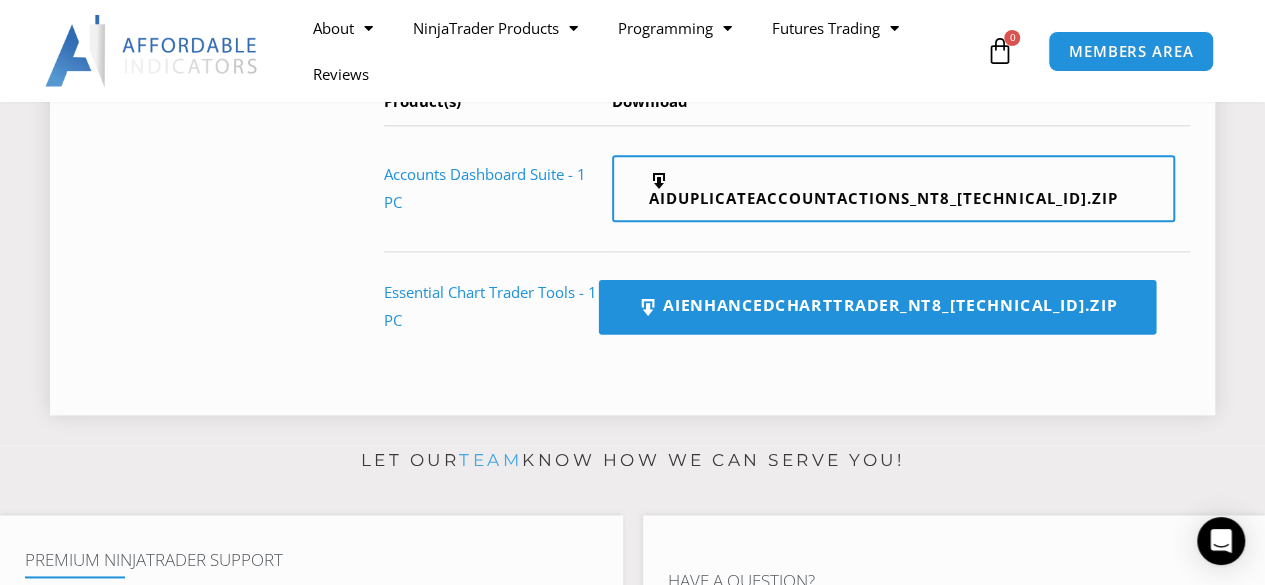 click on "AIEnhancedChartTrader_NT8_25.1.31.1.zip" at bounding box center [878, 307] 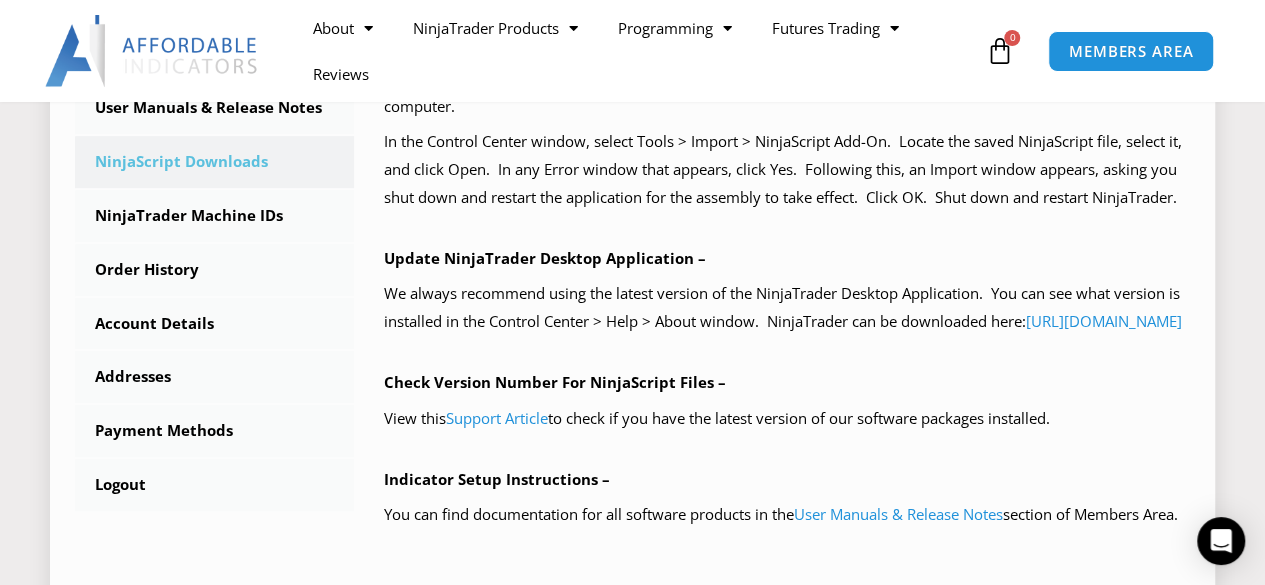 scroll, scrollTop: 623, scrollLeft: 0, axis: vertical 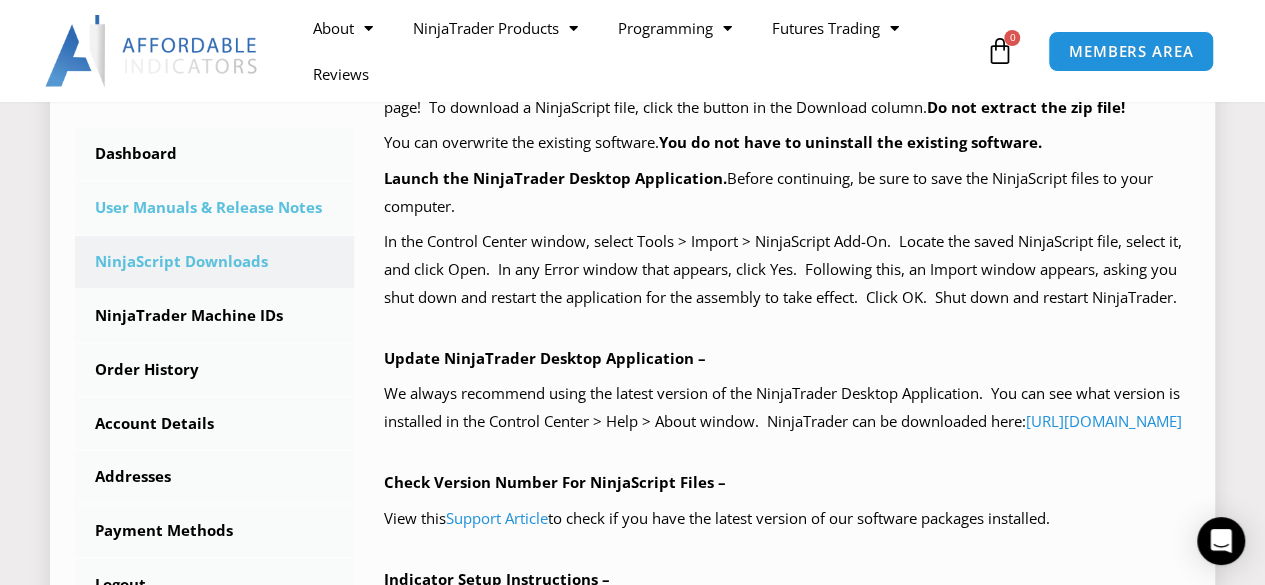 click on "User Manuals & Release Notes" at bounding box center [214, 208] 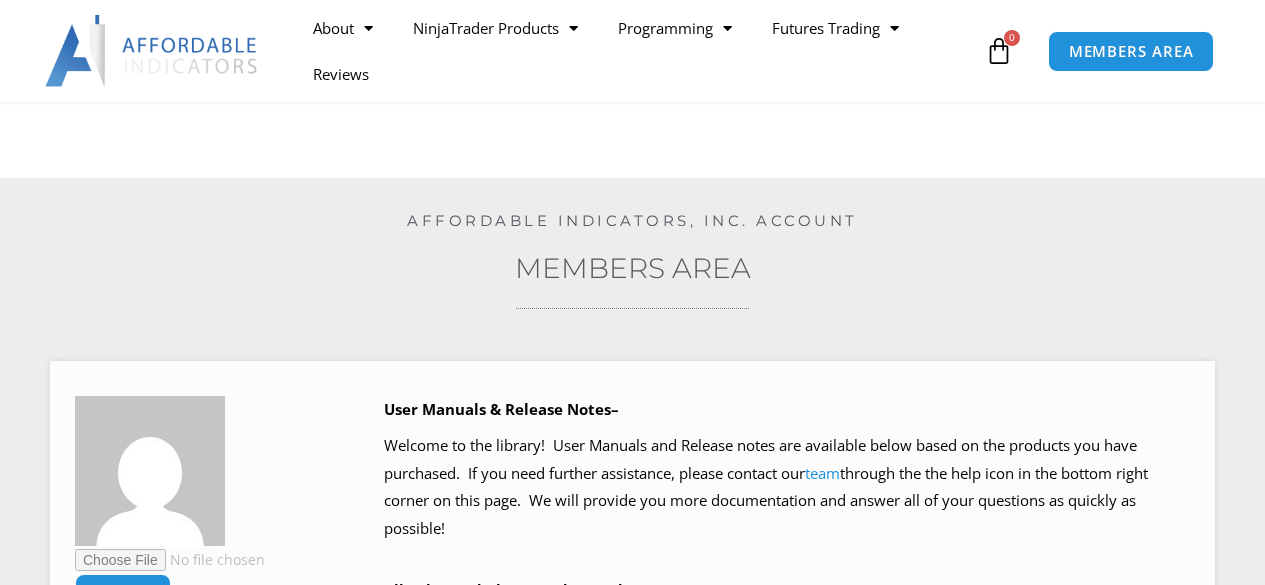 scroll, scrollTop: 395, scrollLeft: 0, axis: vertical 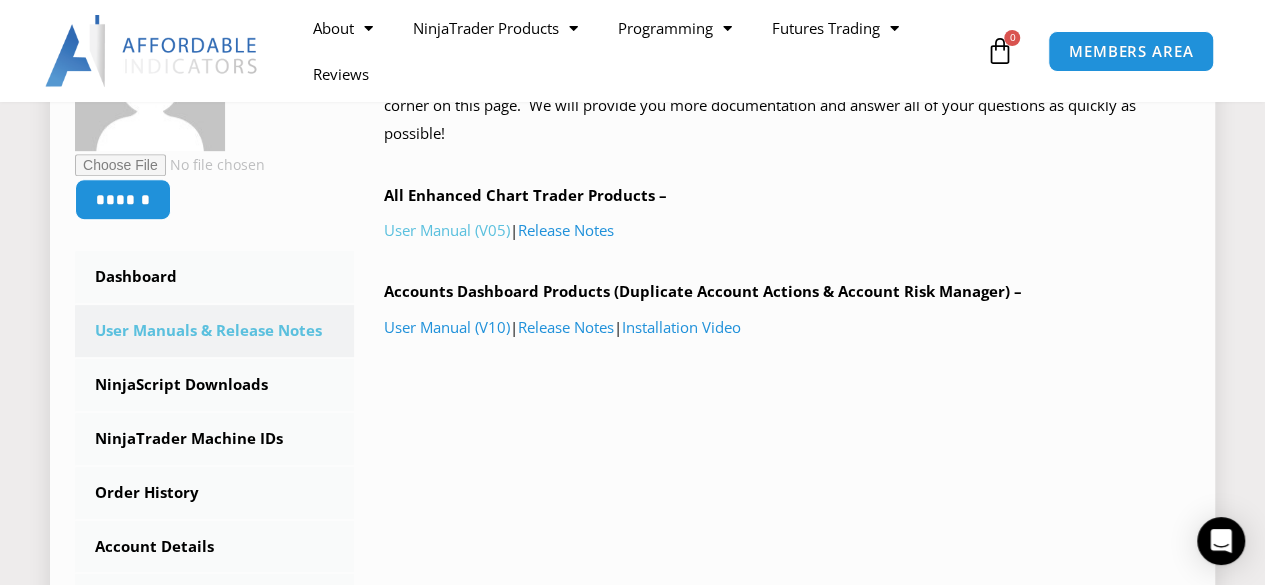 click on "User Manual (V05)" at bounding box center (447, 230) 